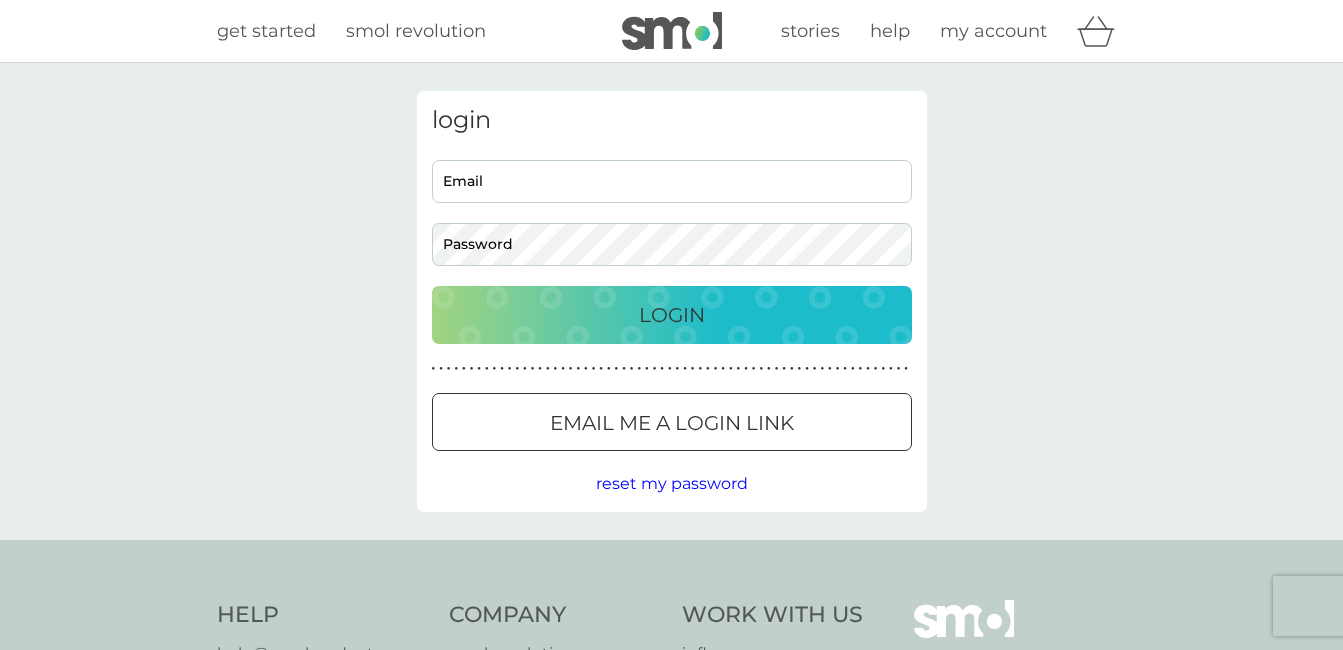 scroll, scrollTop: 0, scrollLeft: 0, axis: both 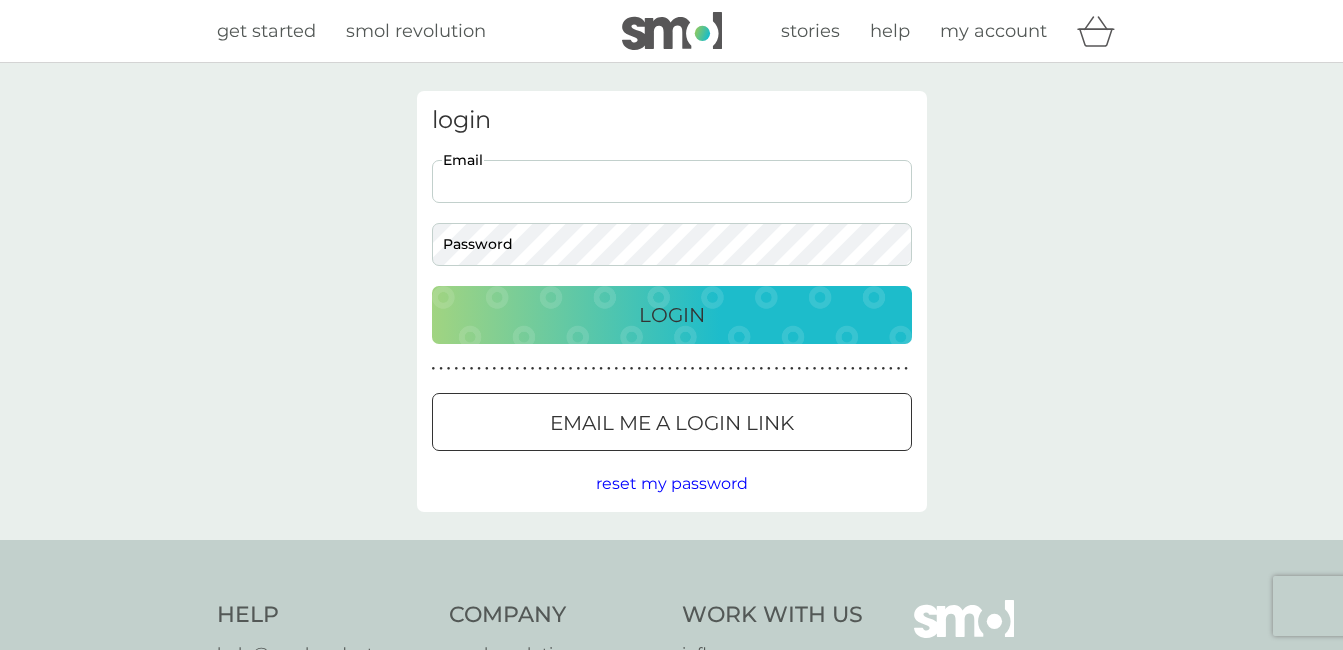 type on "[EMAIL]" 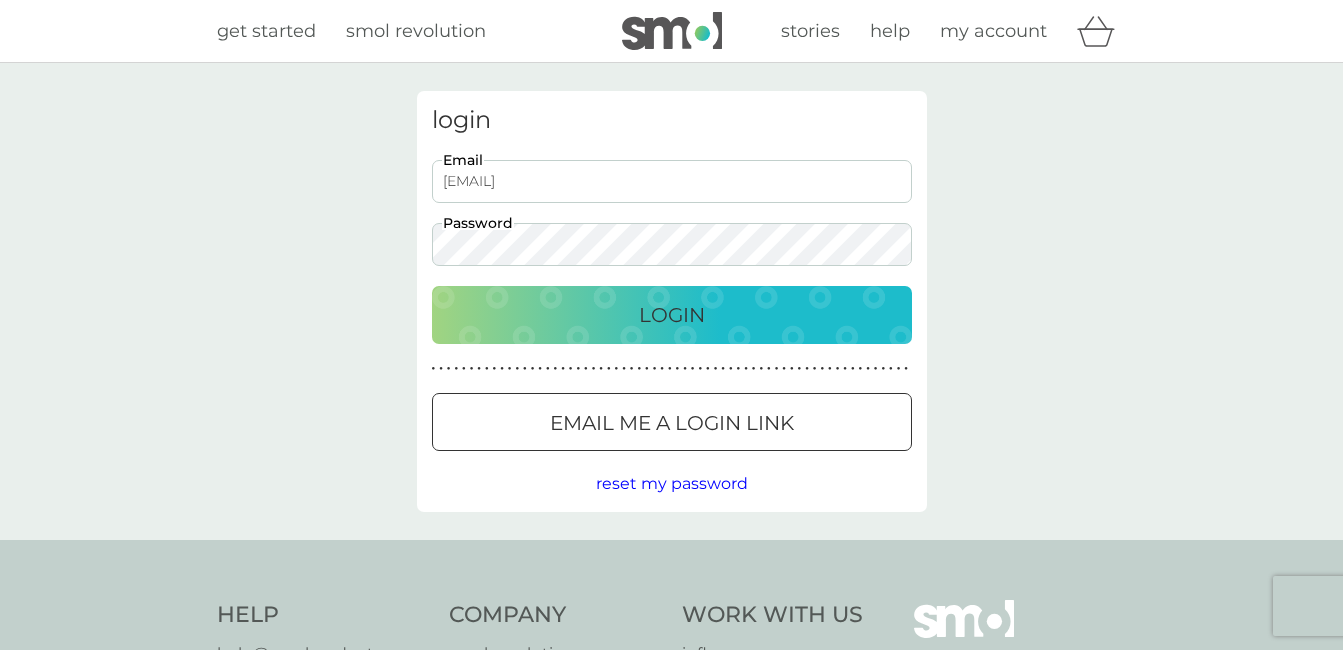 click on "Login" at bounding box center [672, 315] 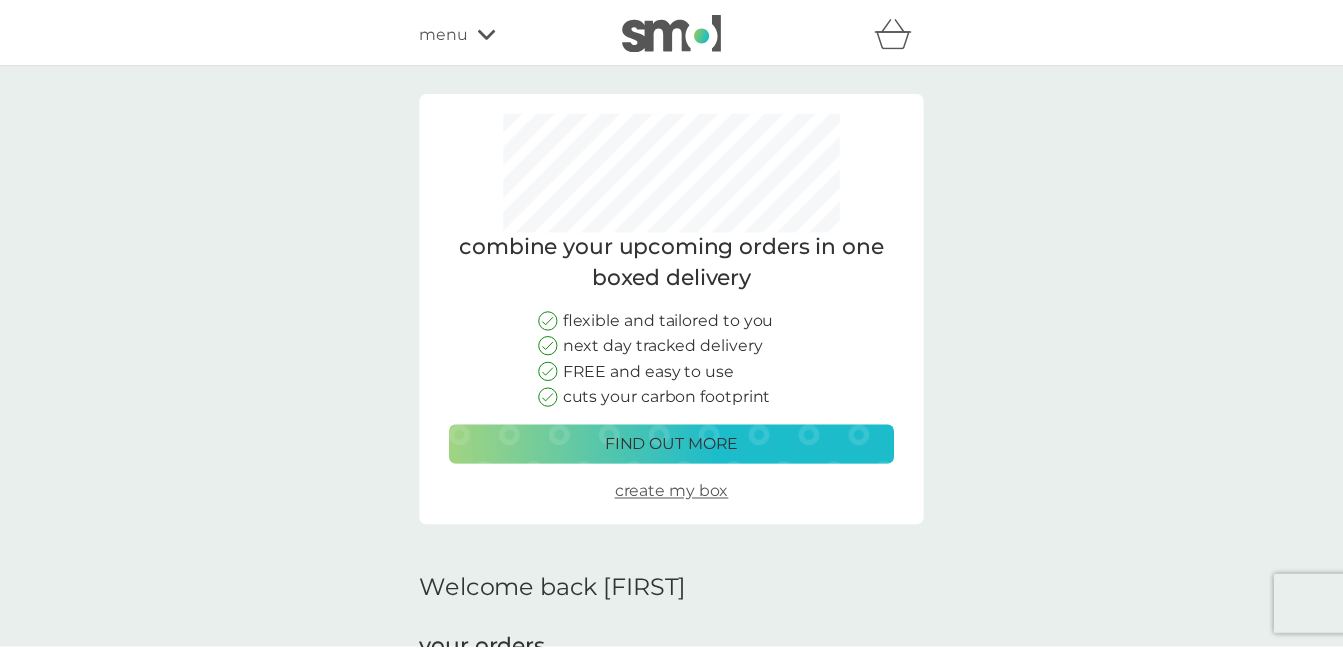 scroll, scrollTop: 0, scrollLeft: 0, axis: both 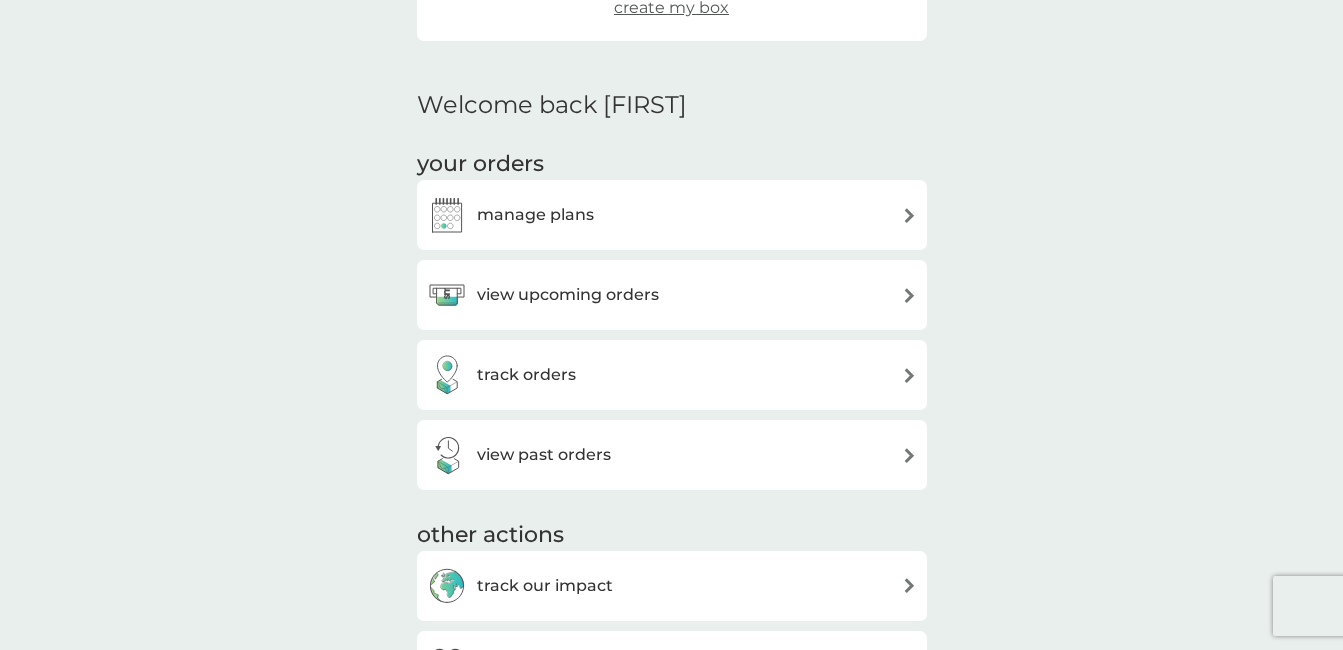 click at bounding box center [909, 375] 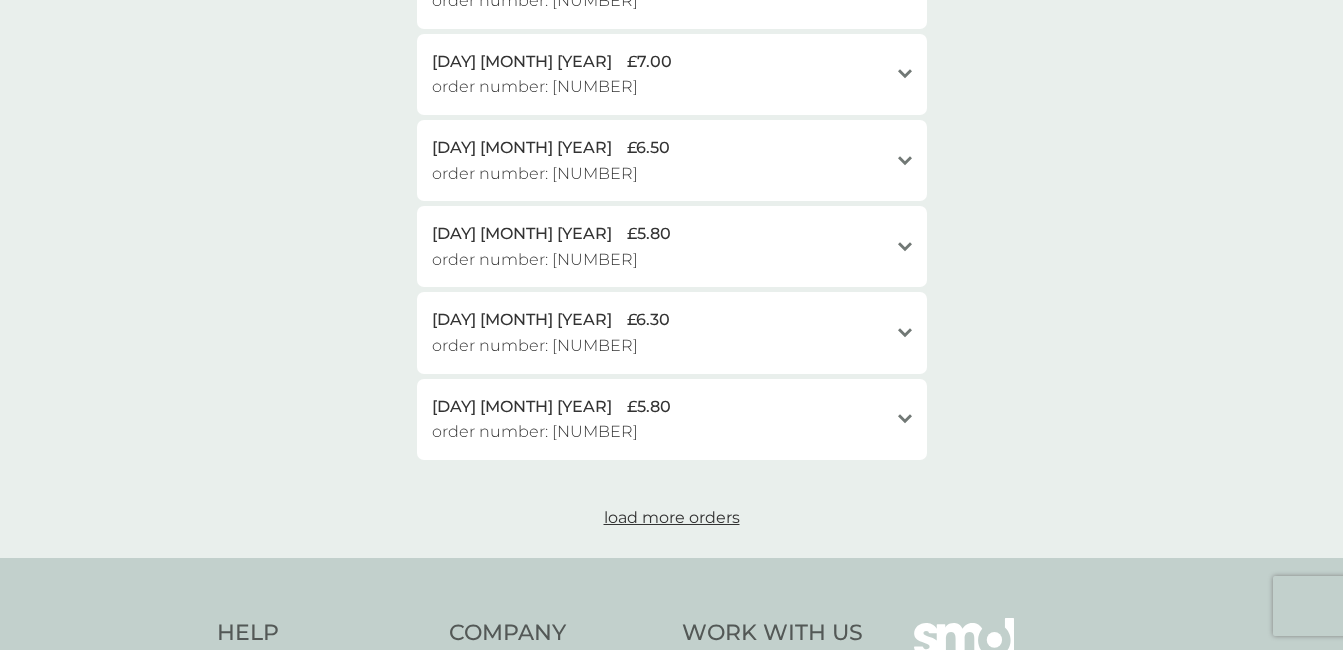 scroll, scrollTop: 885, scrollLeft: 0, axis: vertical 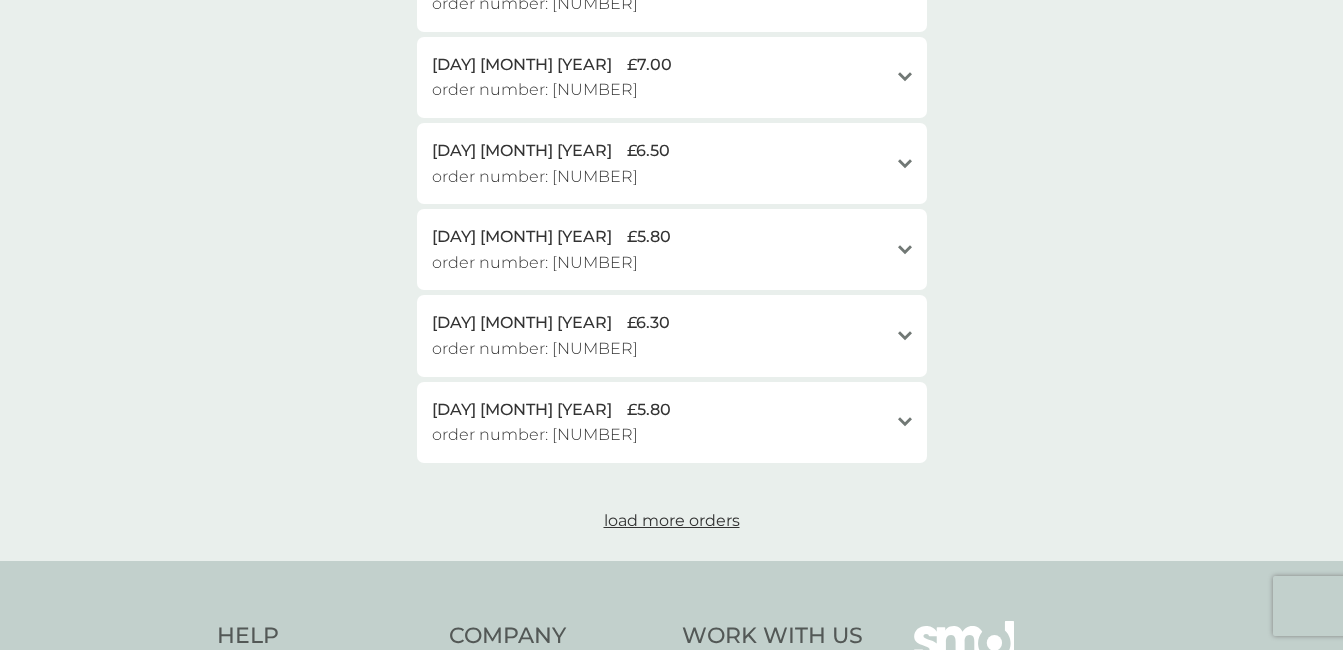 click on "load more orders" at bounding box center [672, 520] 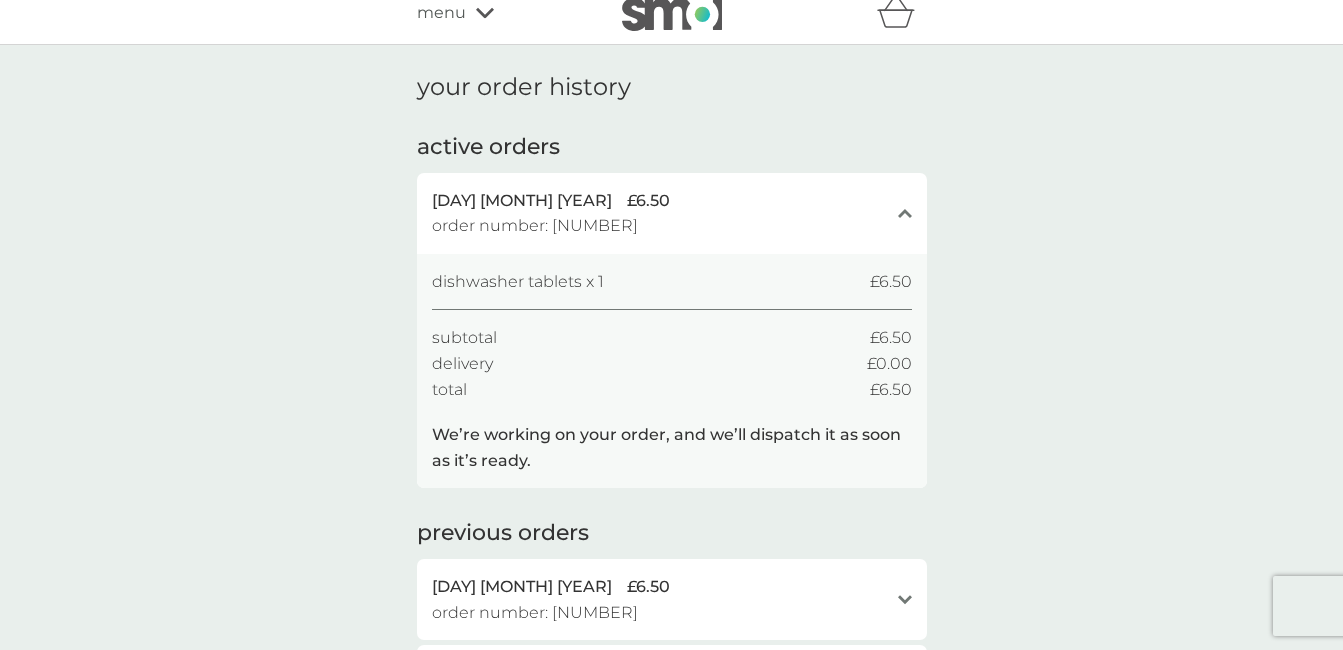 scroll, scrollTop: 0, scrollLeft: 0, axis: both 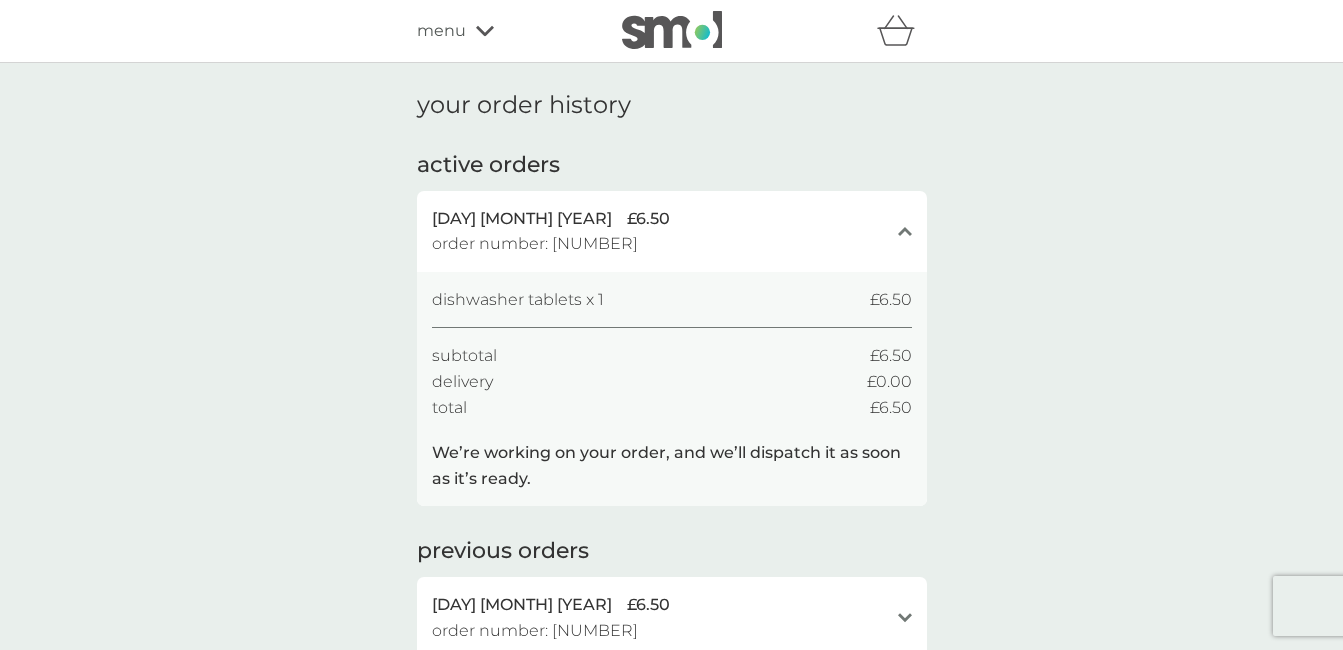 click on "close" 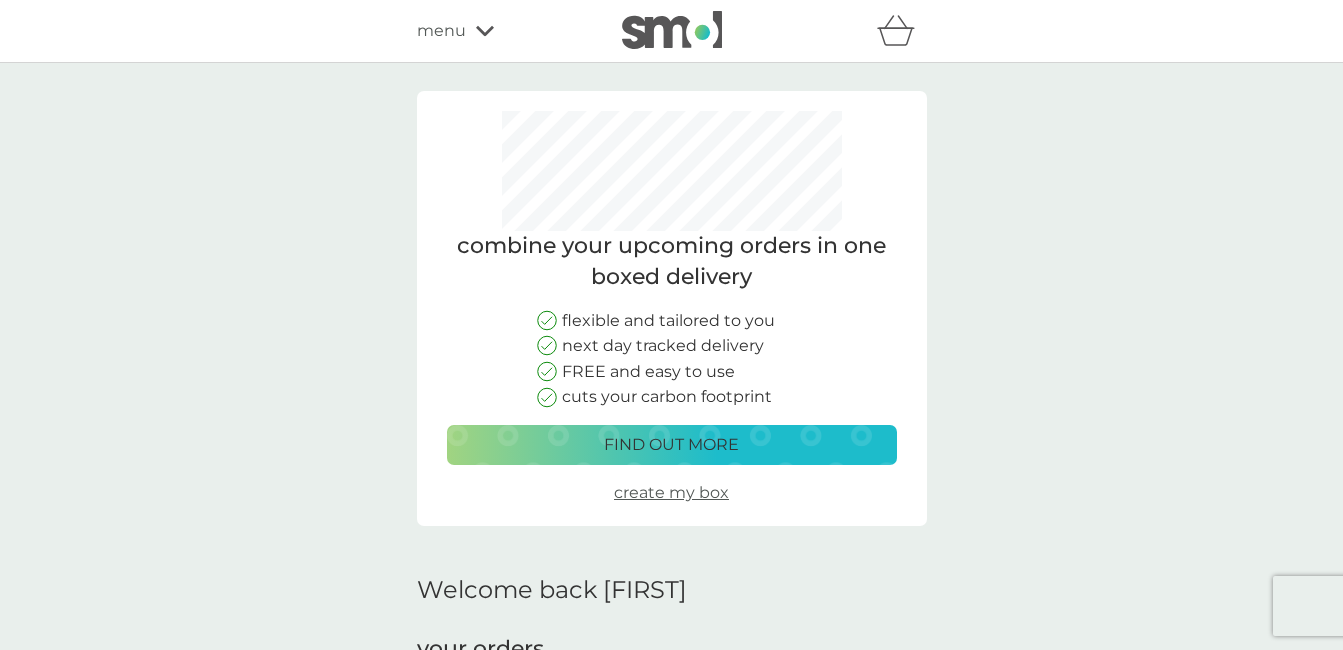 scroll, scrollTop: 485, scrollLeft: 0, axis: vertical 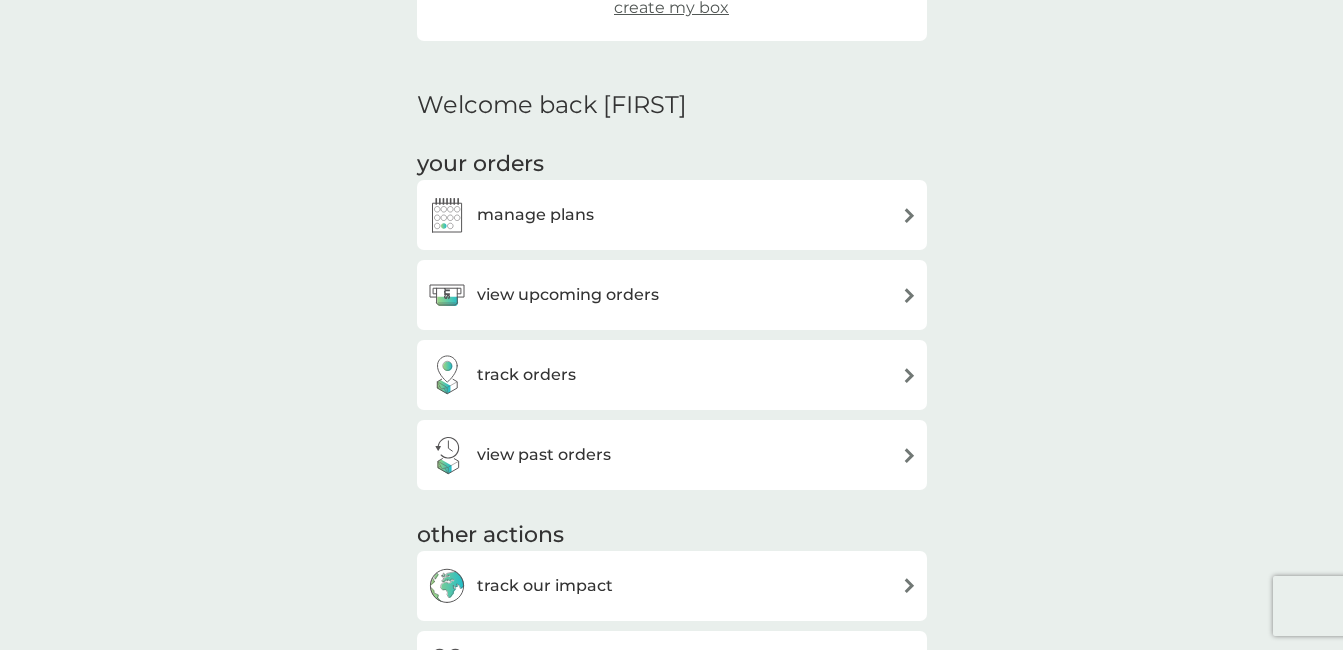 click at bounding box center [909, 295] 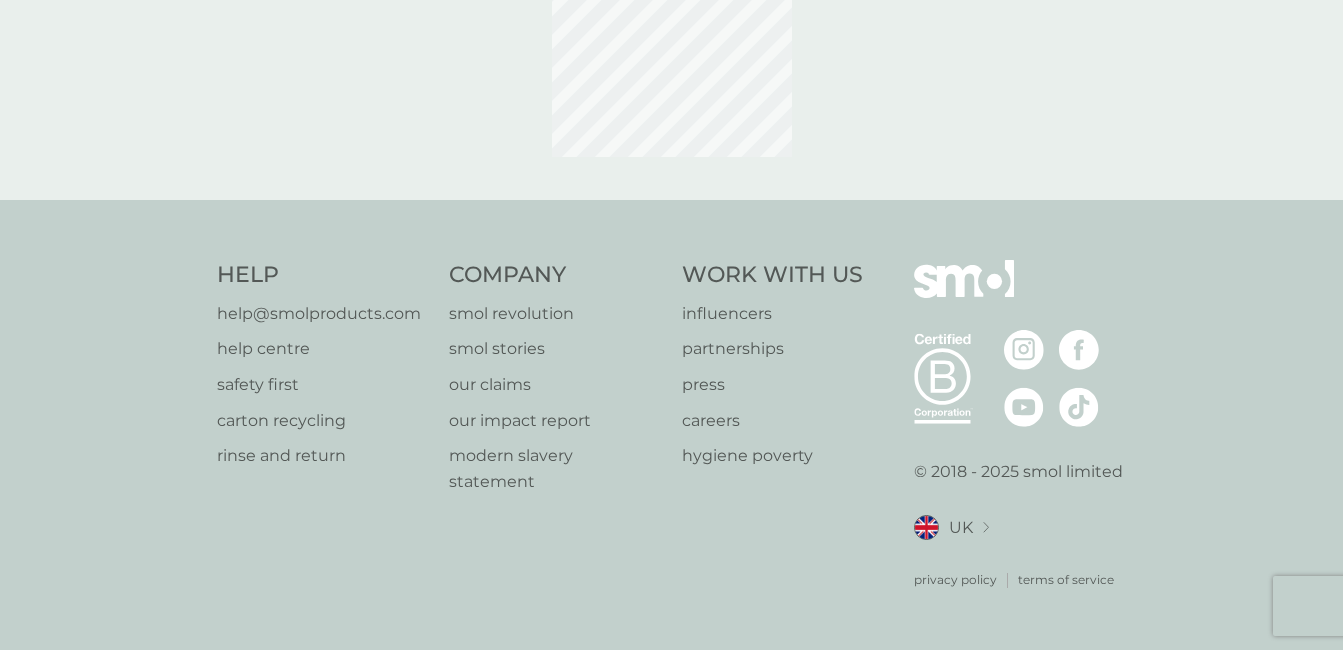 scroll, scrollTop: 0, scrollLeft: 0, axis: both 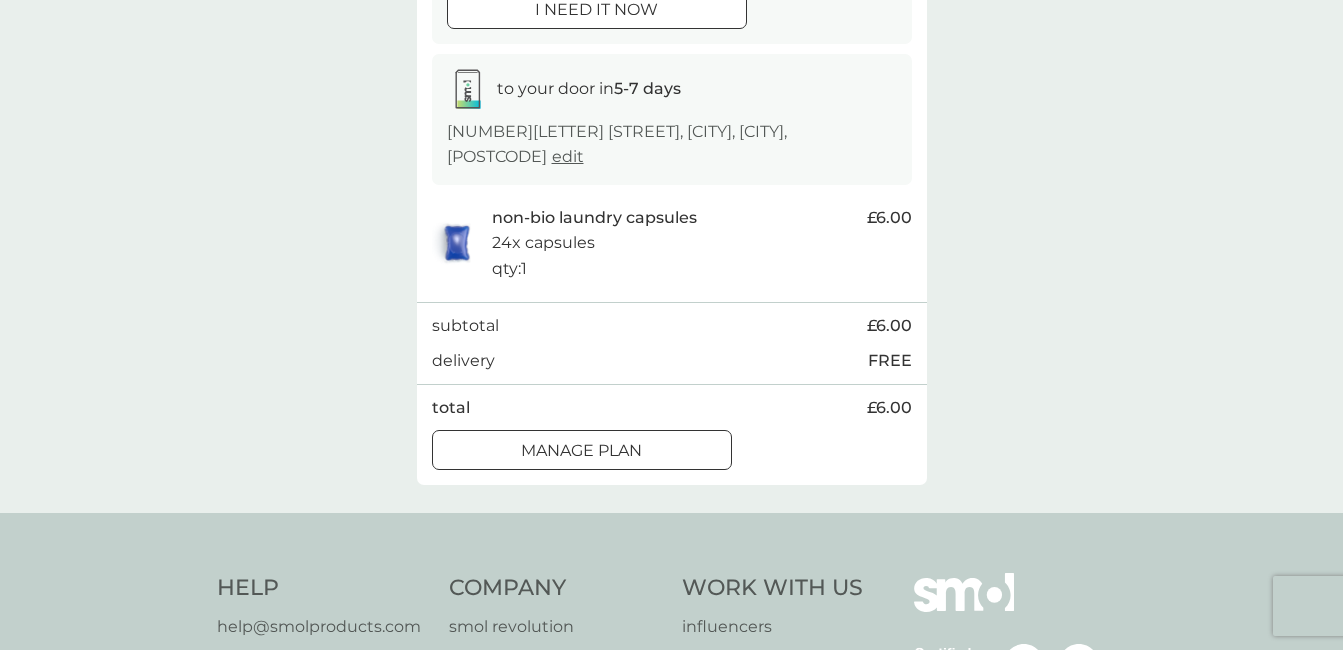 click on "Manage plan" at bounding box center (581, 451) 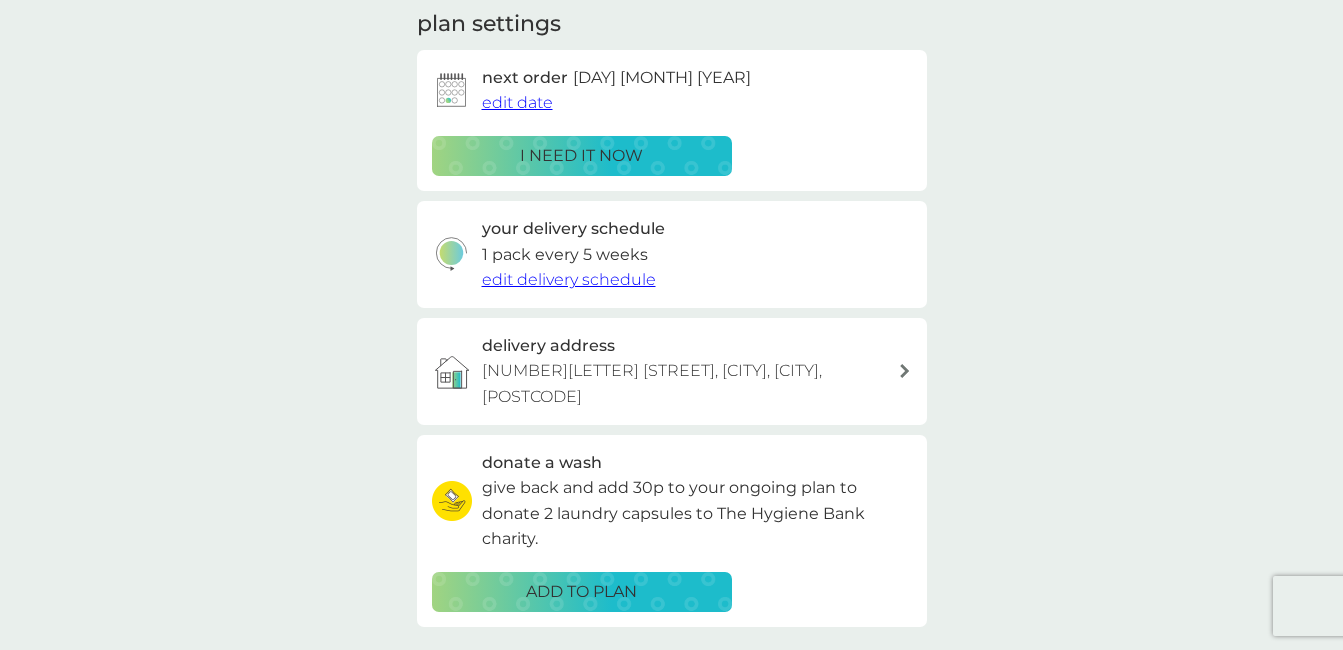 scroll, scrollTop: 0, scrollLeft: 0, axis: both 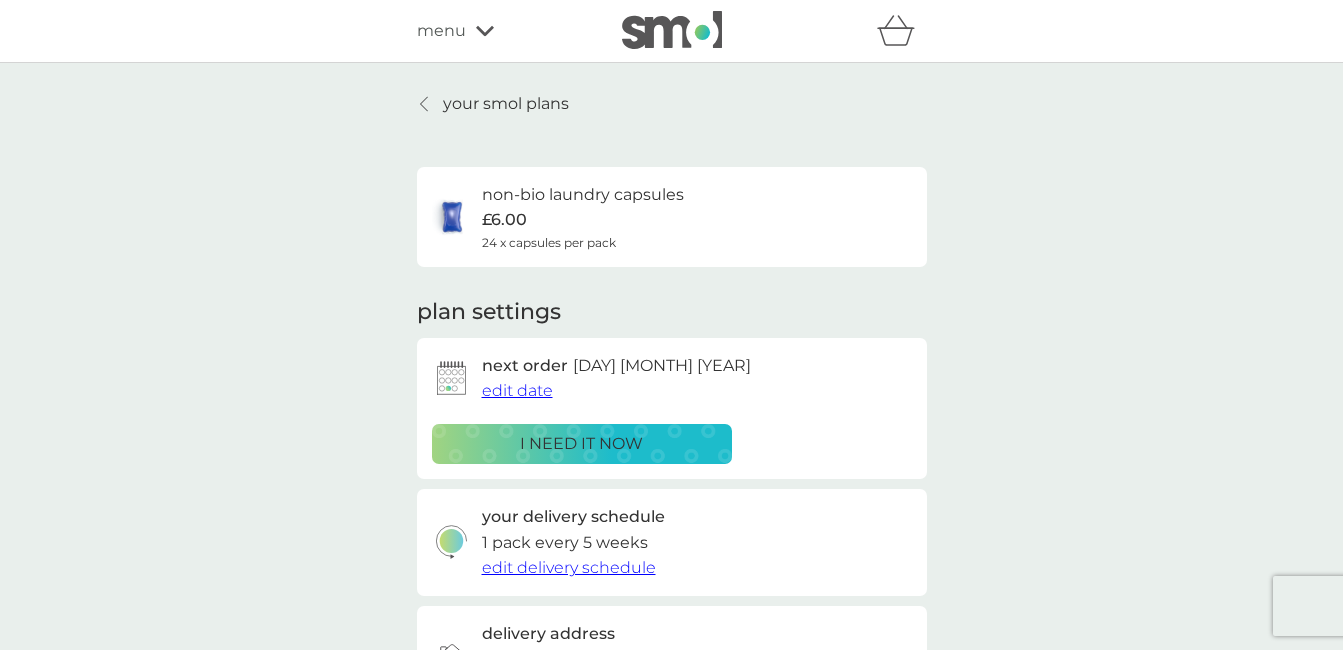 click on "your smol plans" at bounding box center [506, 104] 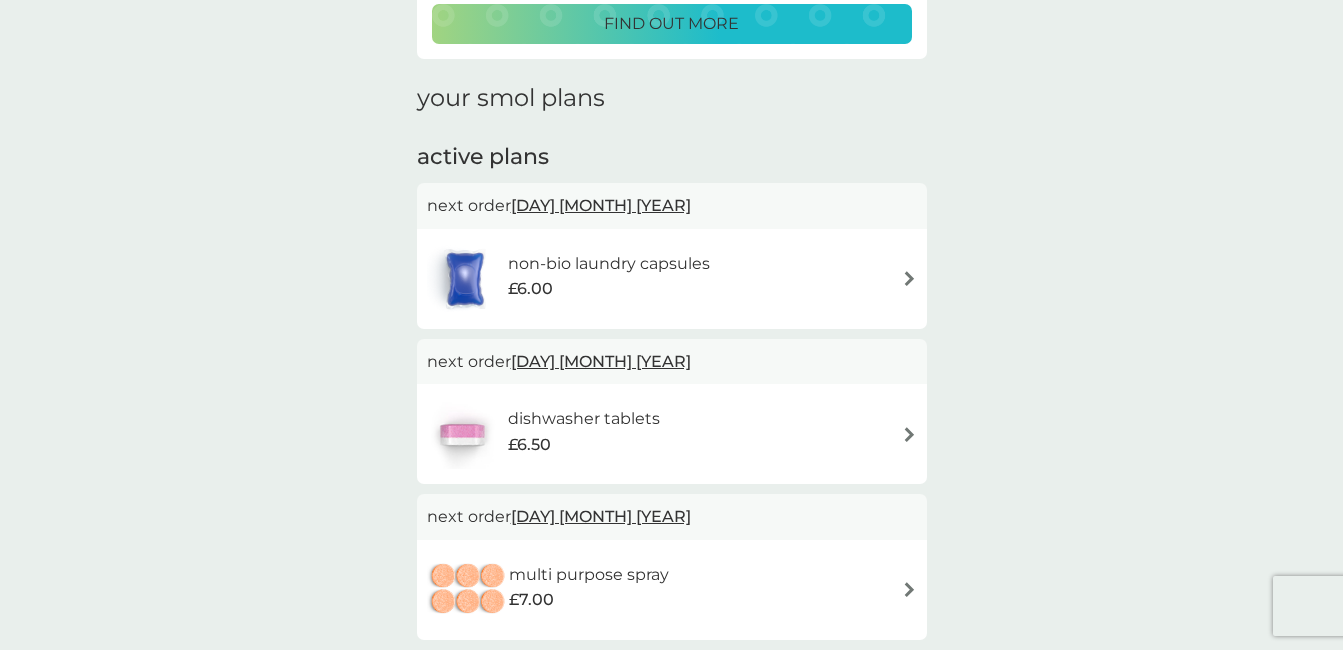 scroll, scrollTop: 257, scrollLeft: 0, axis: vertical 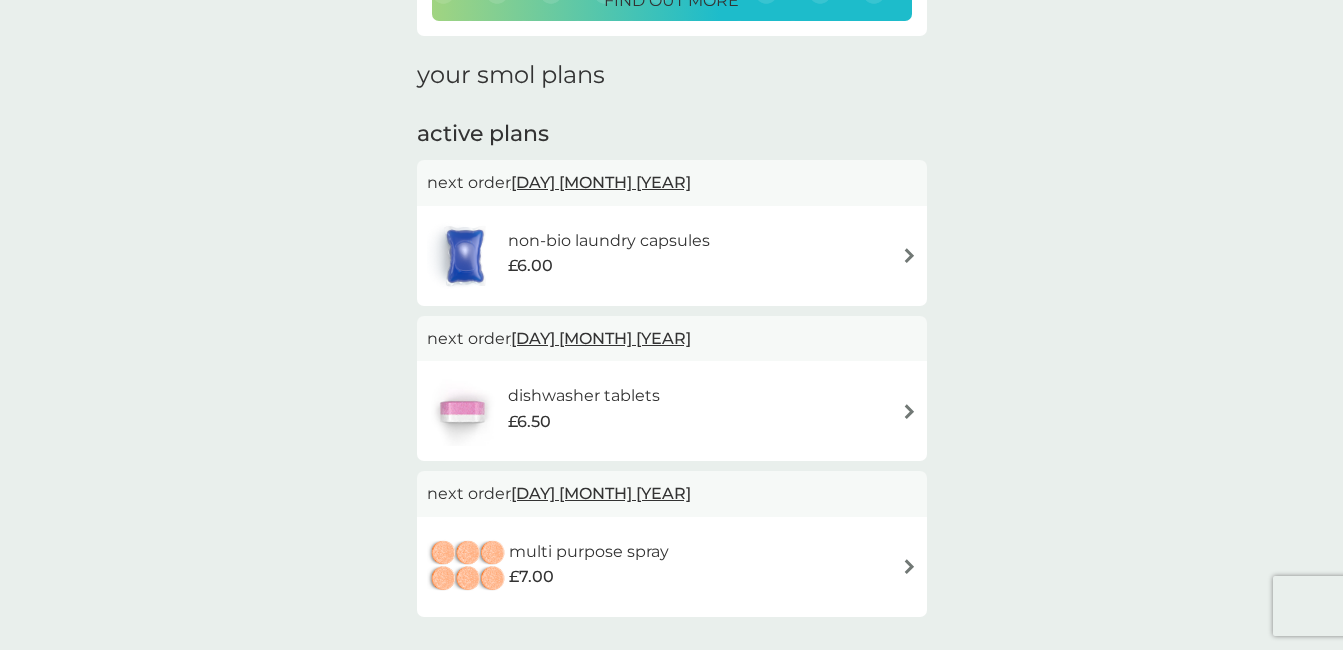 click at bounding box center (909, 411) 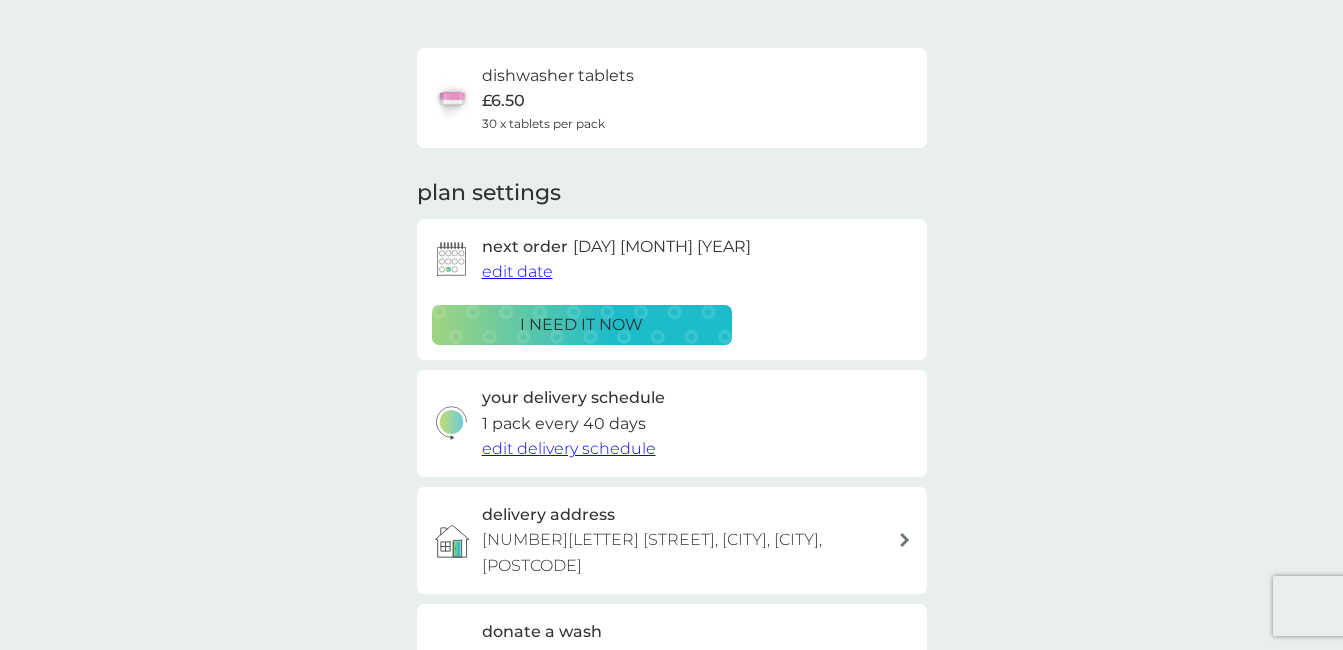 scroll, scrollTop: 124, scrollLeft: 0, axis: vertical 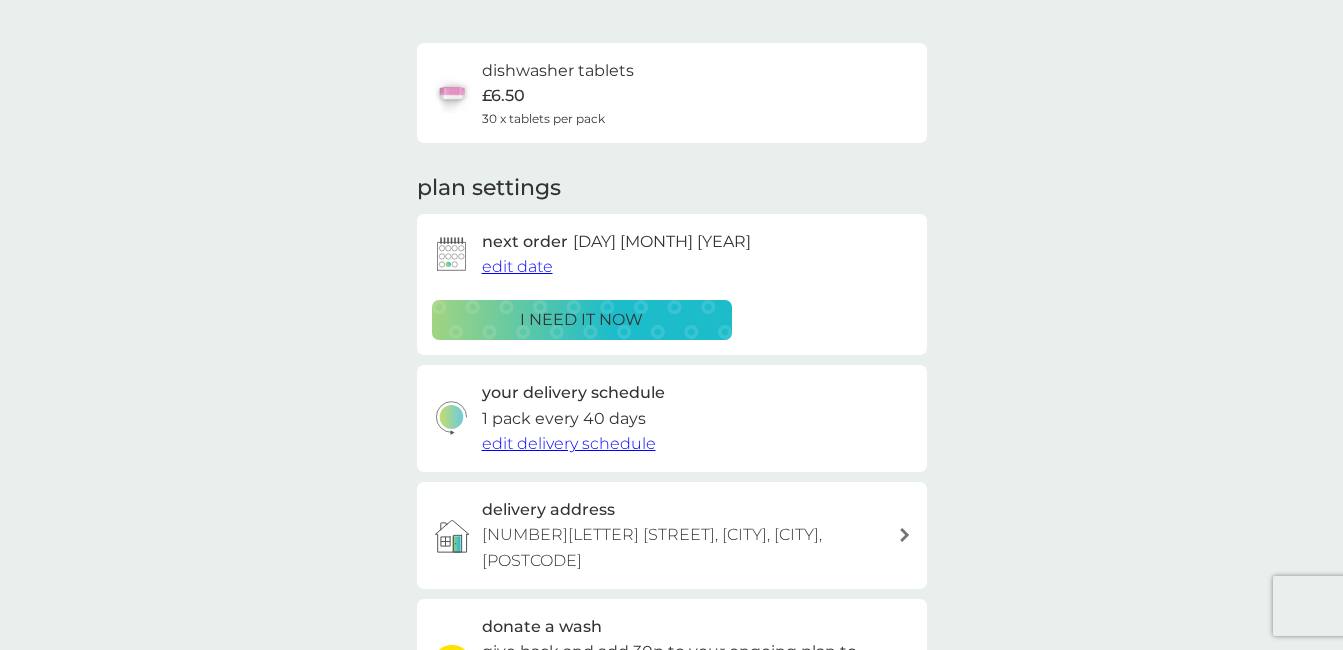 click on "edit delivery schedule" at bounding box center (569, 443) 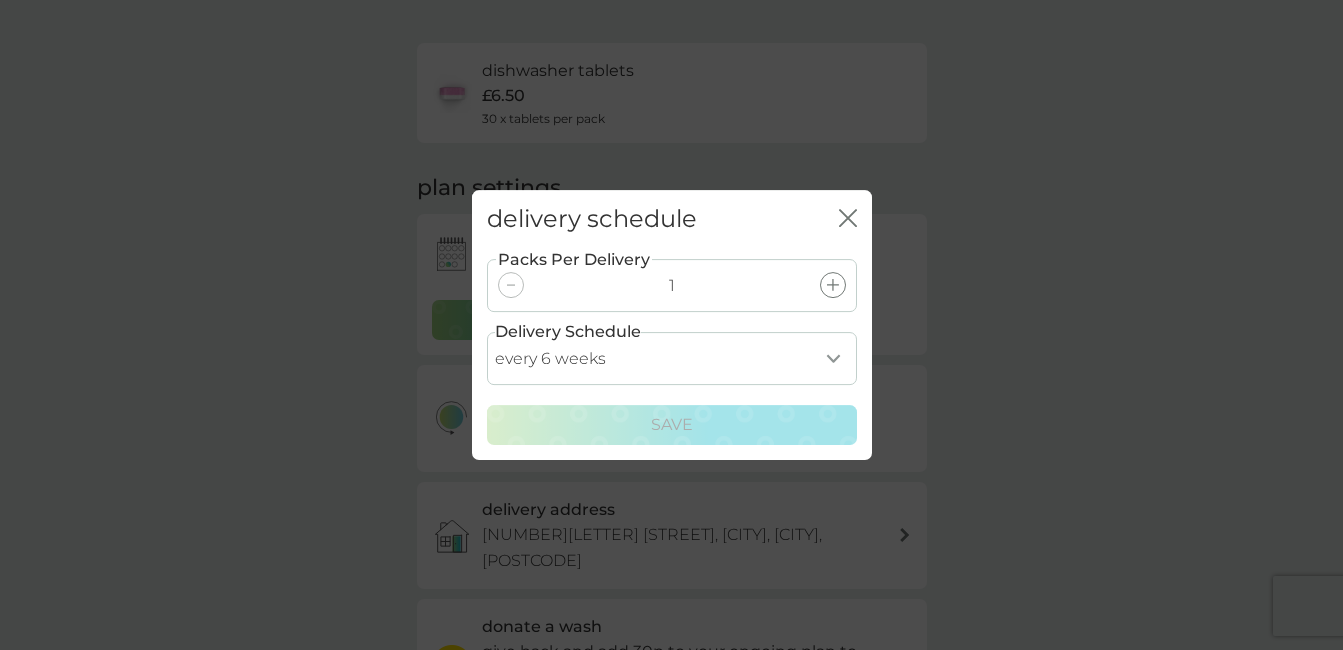 click 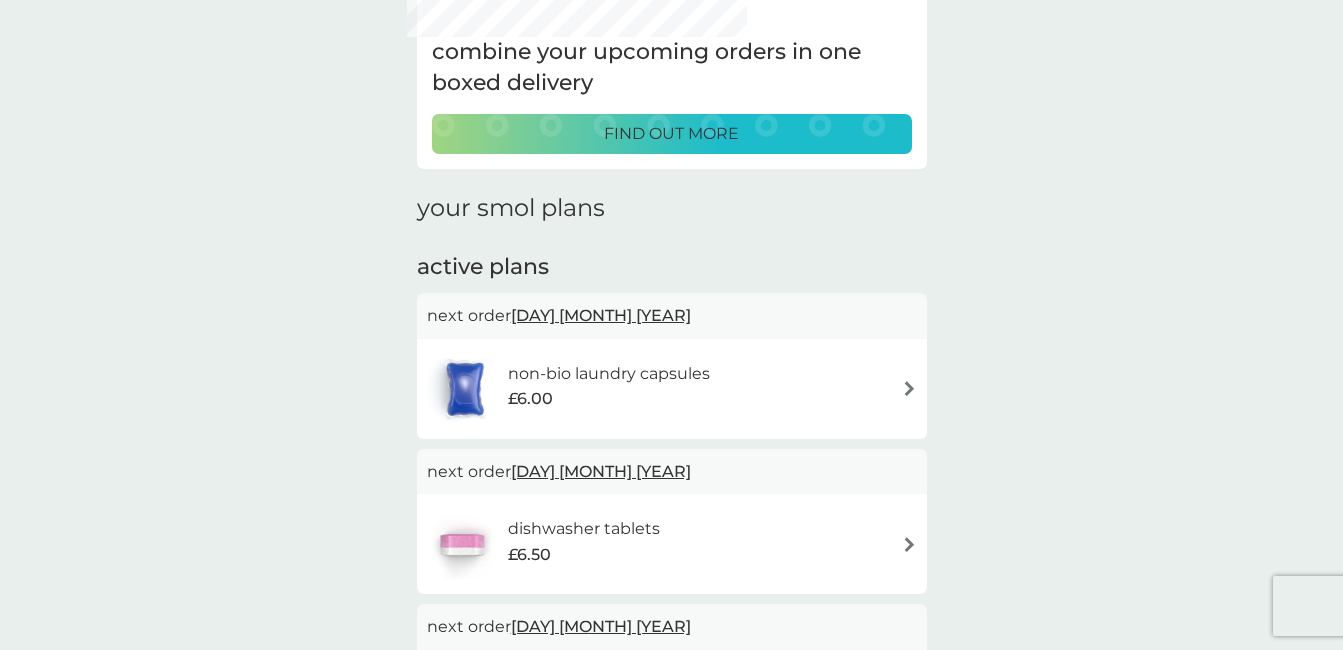 scroll, scrollTop: 257, scrollLeft: 0, axis: vertical 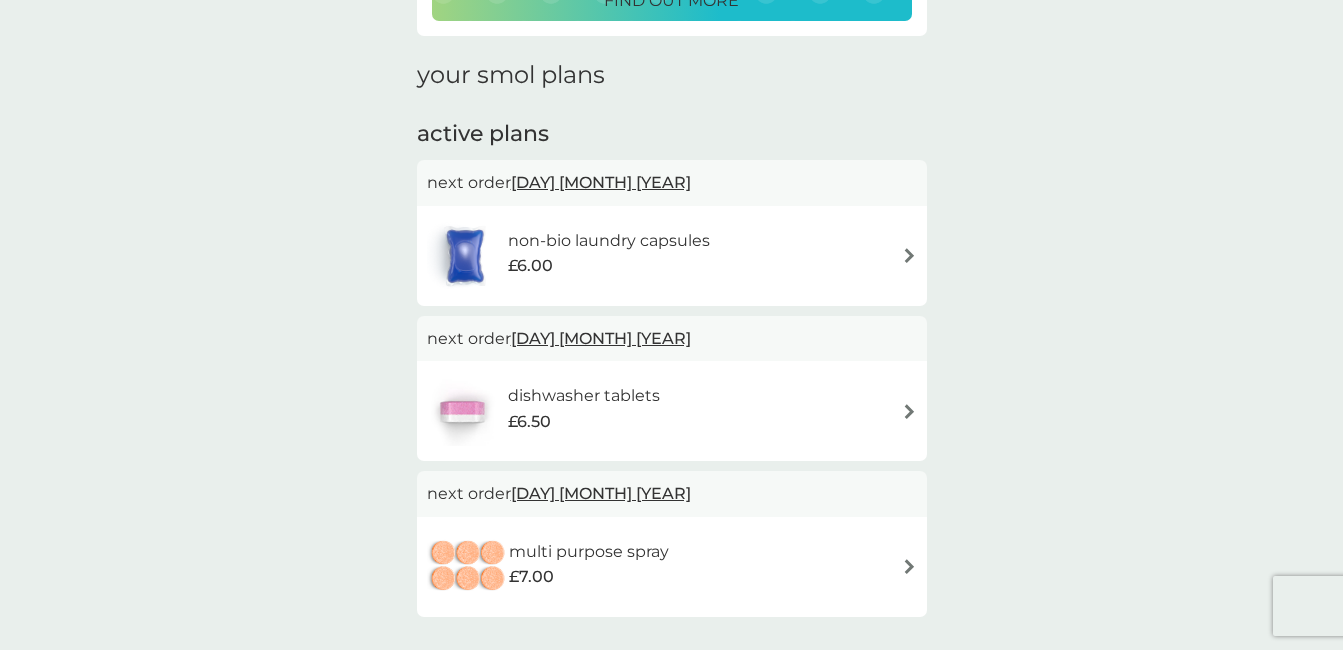 click at bounding box center [909, 255] 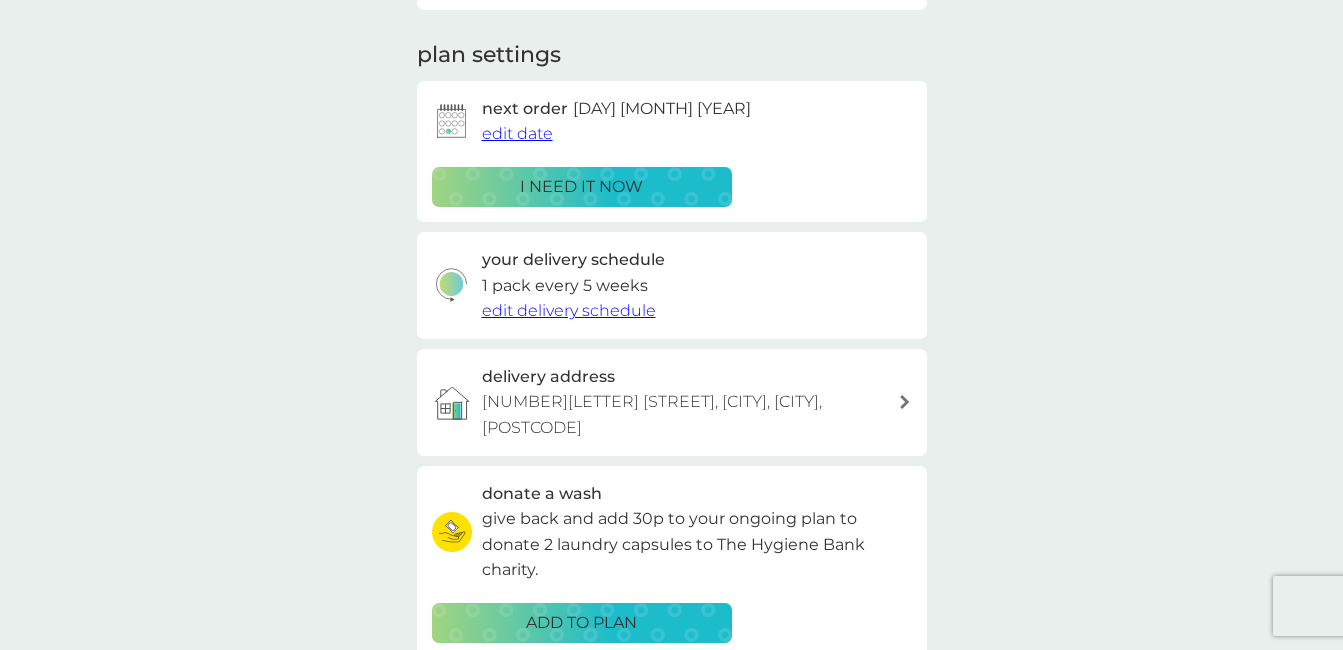 scroll, scrollTop: 0, scrollLeft: 0, axis: both 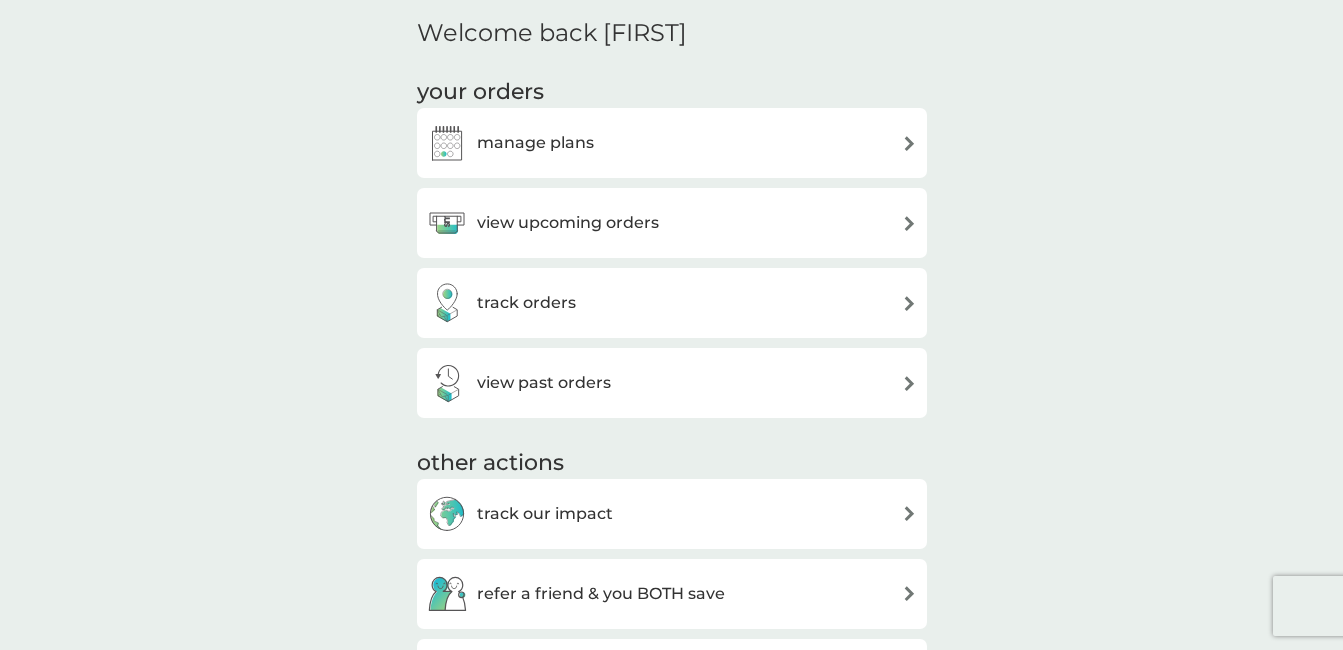 click at bounding box center (909, 383) 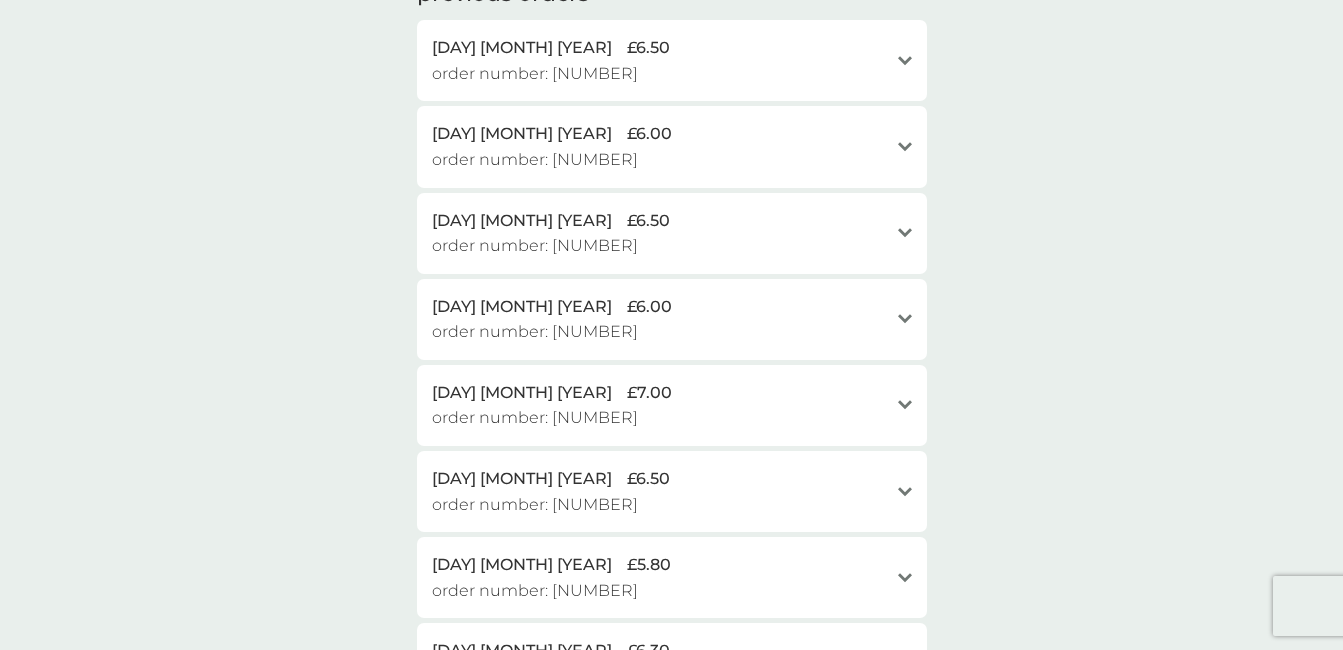 scroll, scrollTop: 0, scrollLeft: 0, axis: both 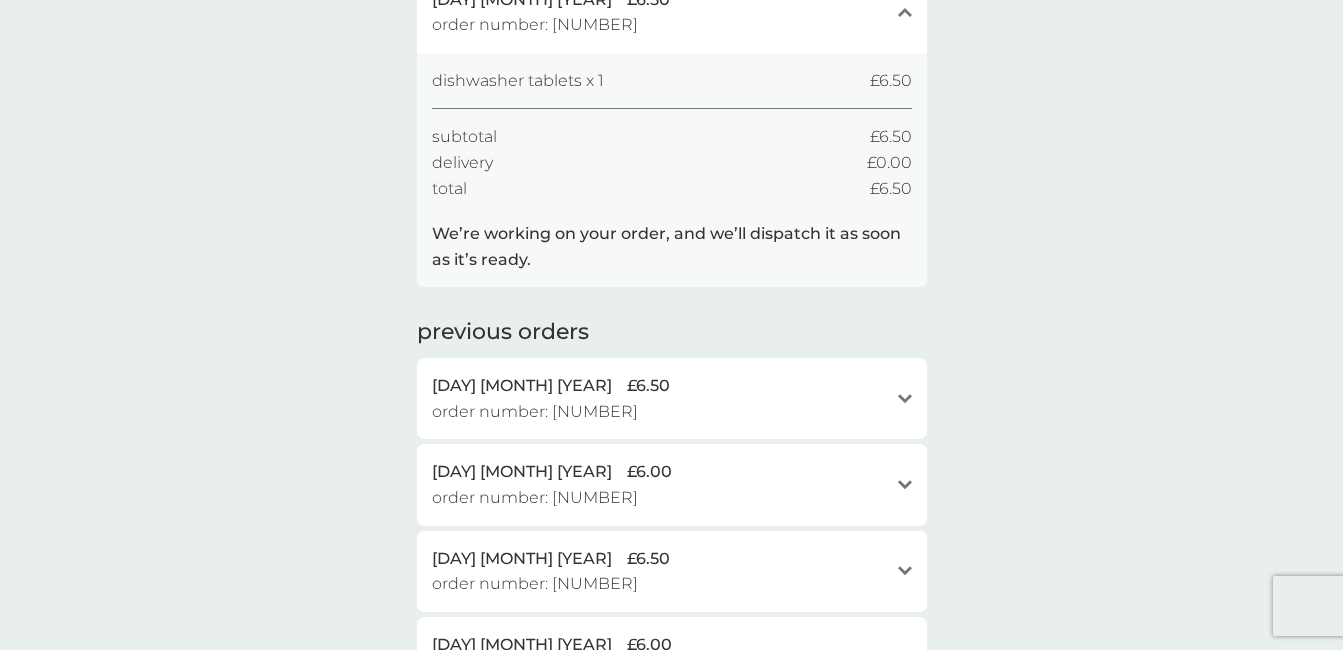 click on "open" 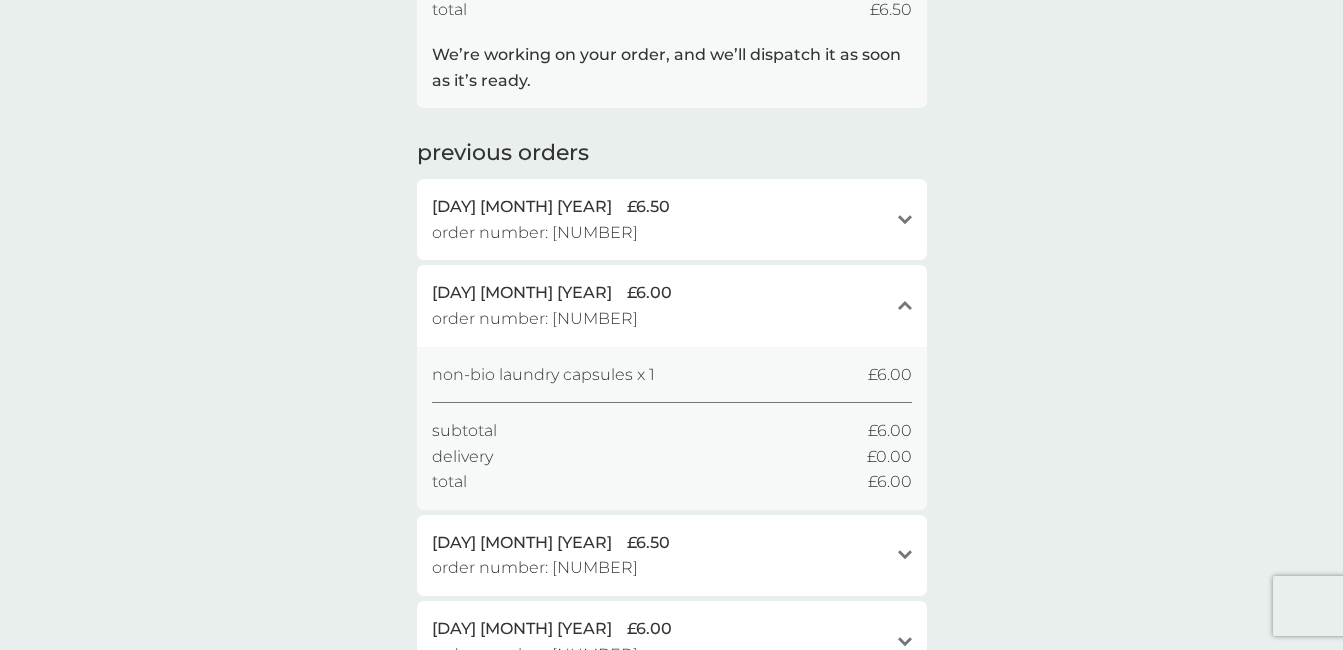 scroll, scrollTop: 417, scrollLeft: 0, axis: vertical 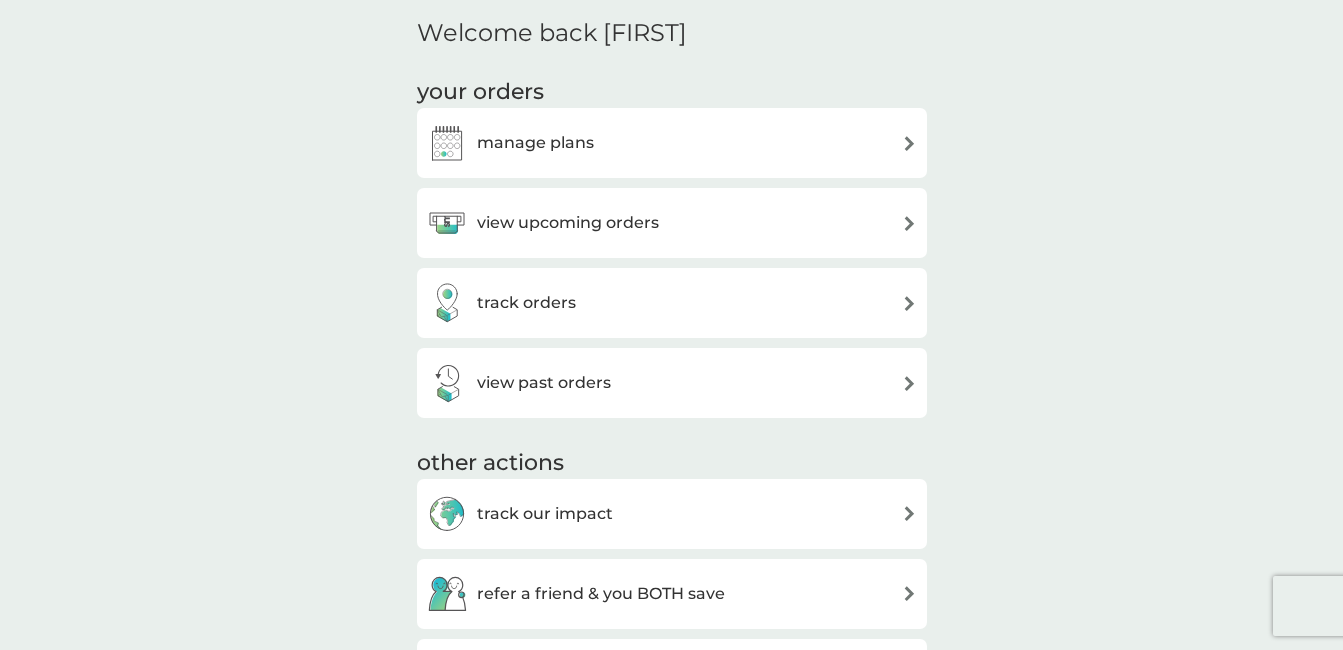 click on "track orders" at bounding box center [672, 303] 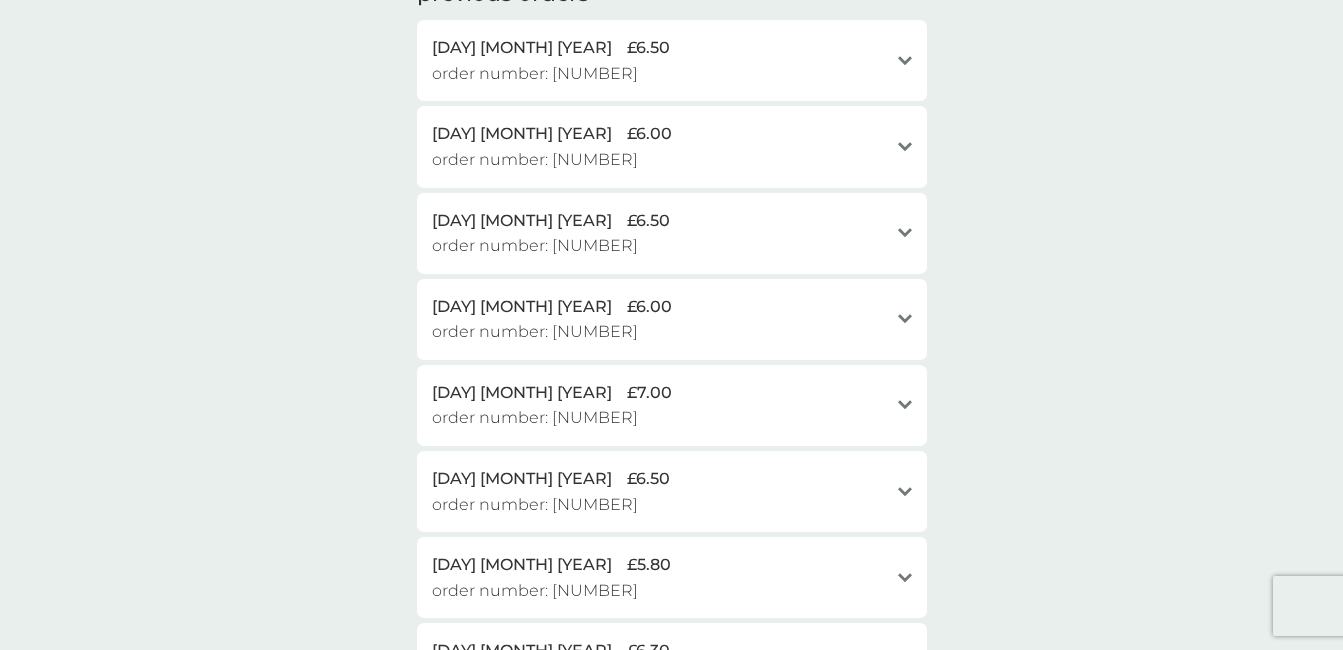scroll, scrollTop: 0, scrollLeft: 0, axis: both 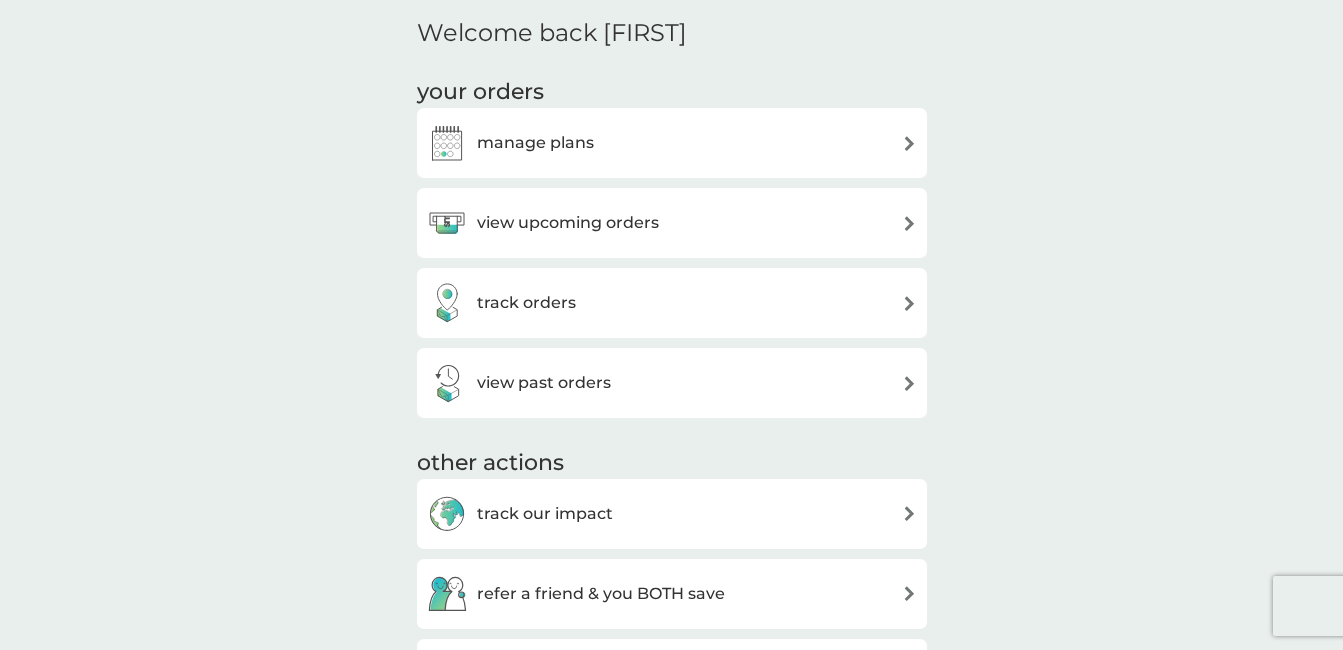 click on "manage plans" at bounding box center [672, 143] 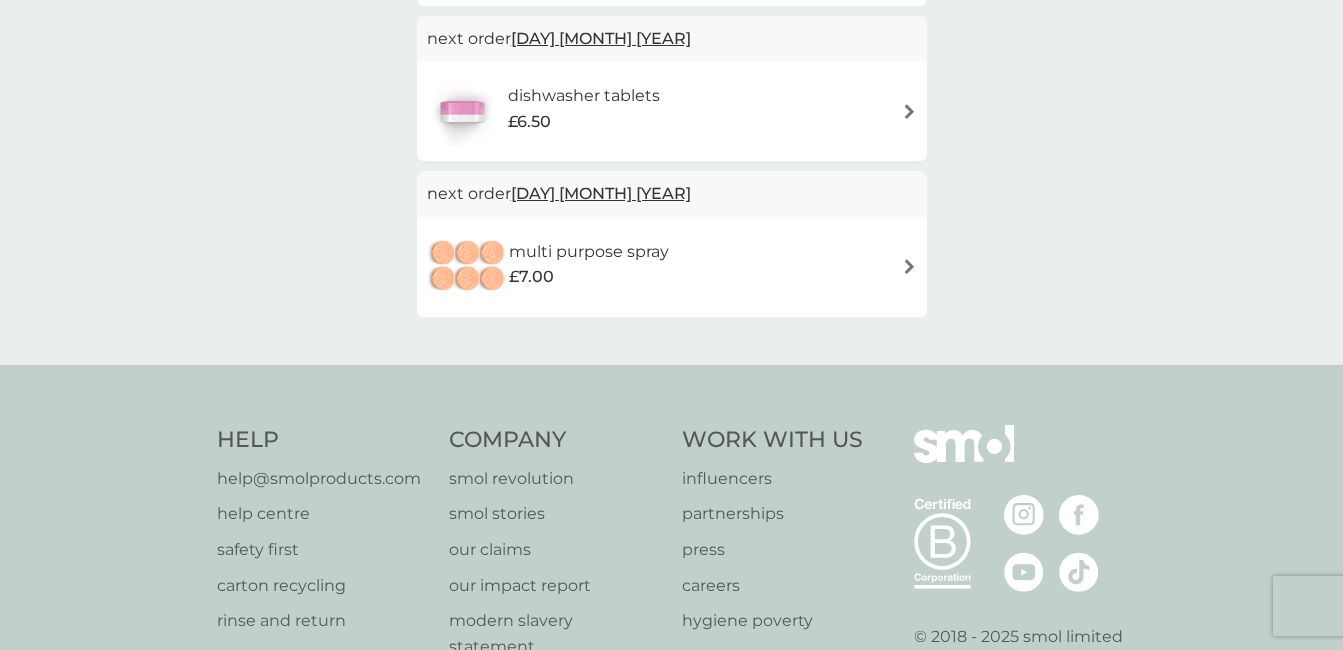 scroll, scrollTop: 0, scrollLeft: 0, axis: both 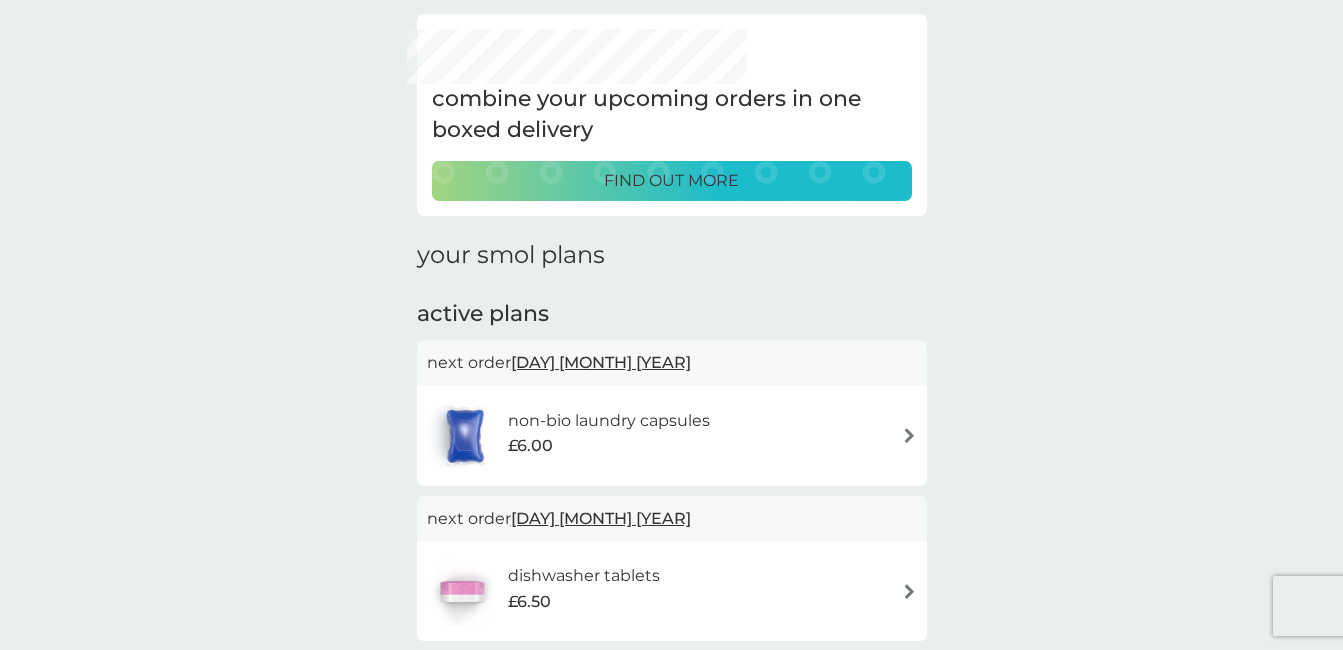 click at bounding box center [909, 435] 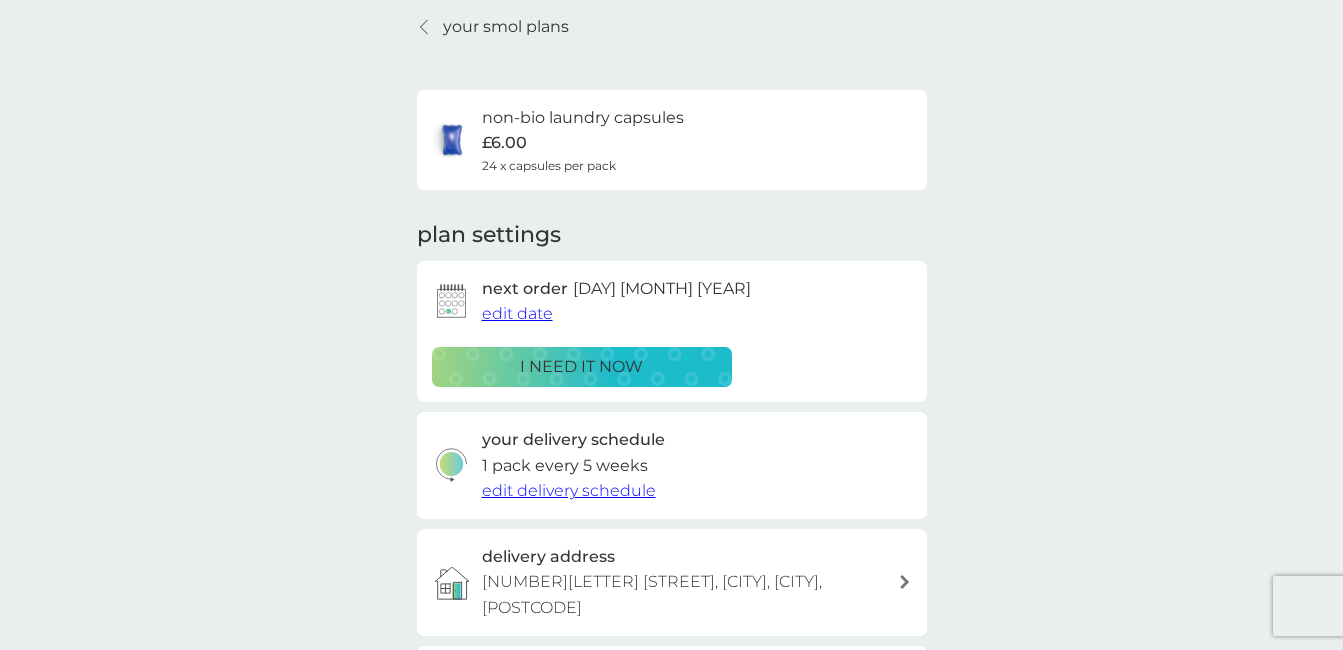 scroll, scrollTop: 0, scrollLeft: 0, axis: both 